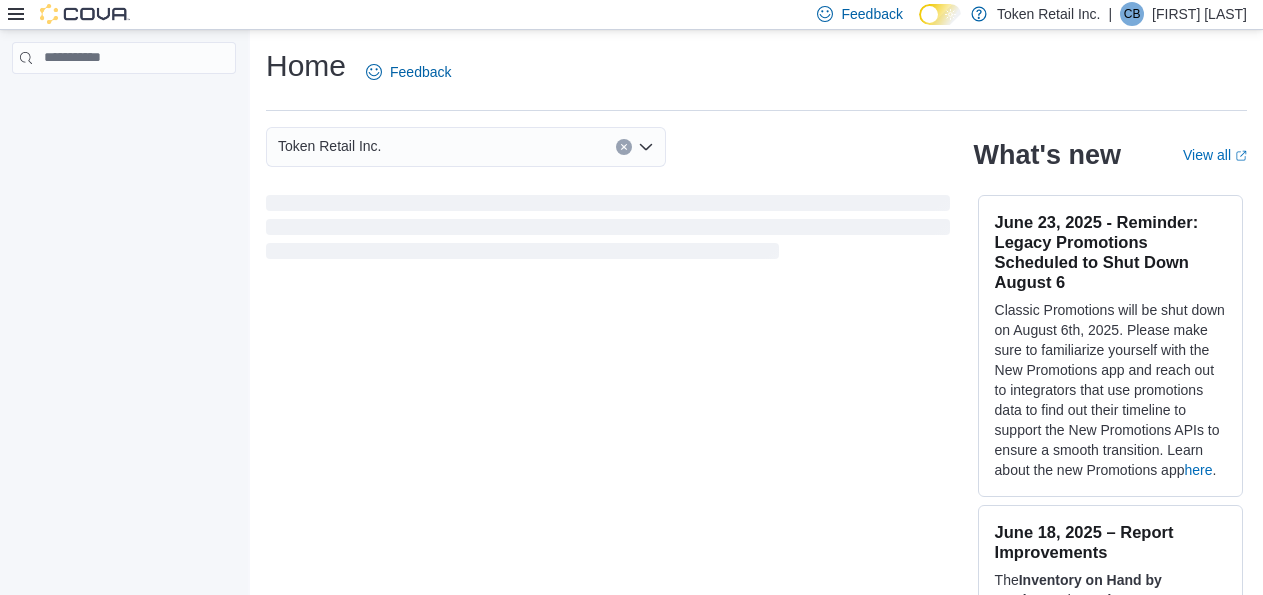 scroll, scrollTop: 0, scrollLeft: 0, axis: both 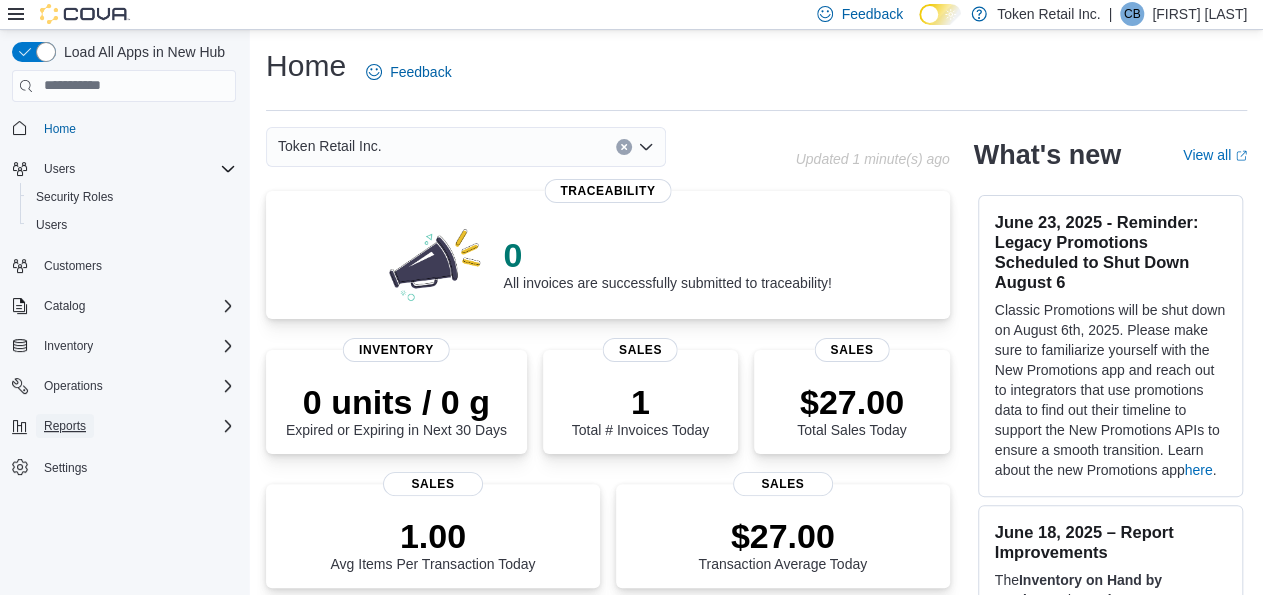 click on "Reports" at bounding box center [65, 426] 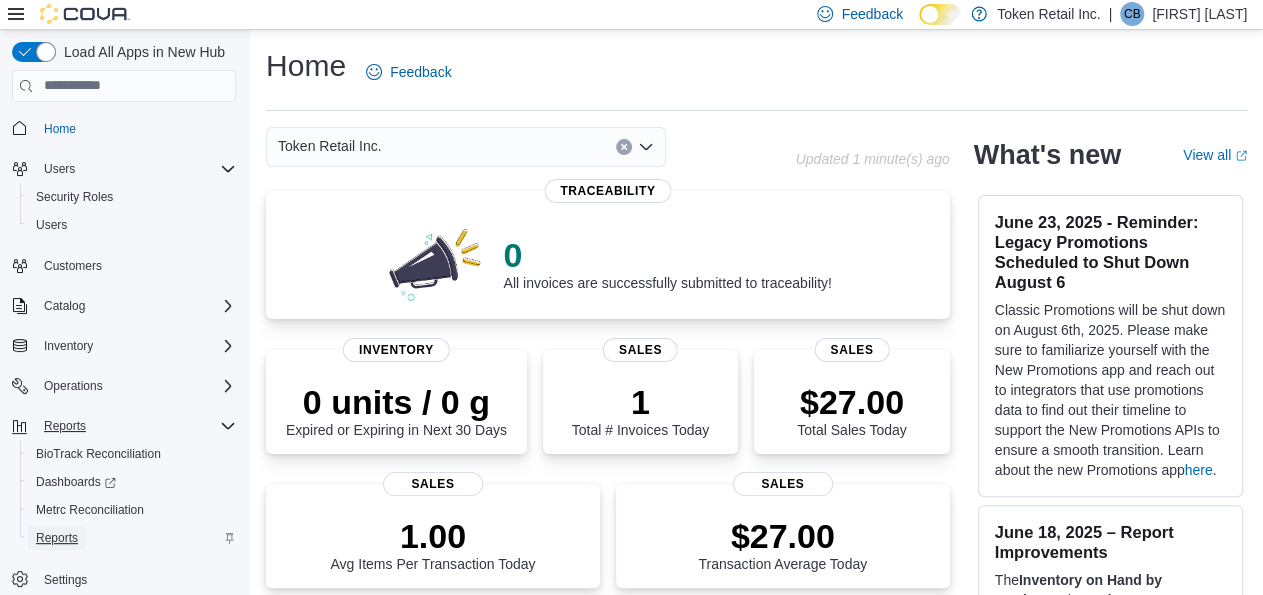 click on "Reports" at bounding box center [57, 538] 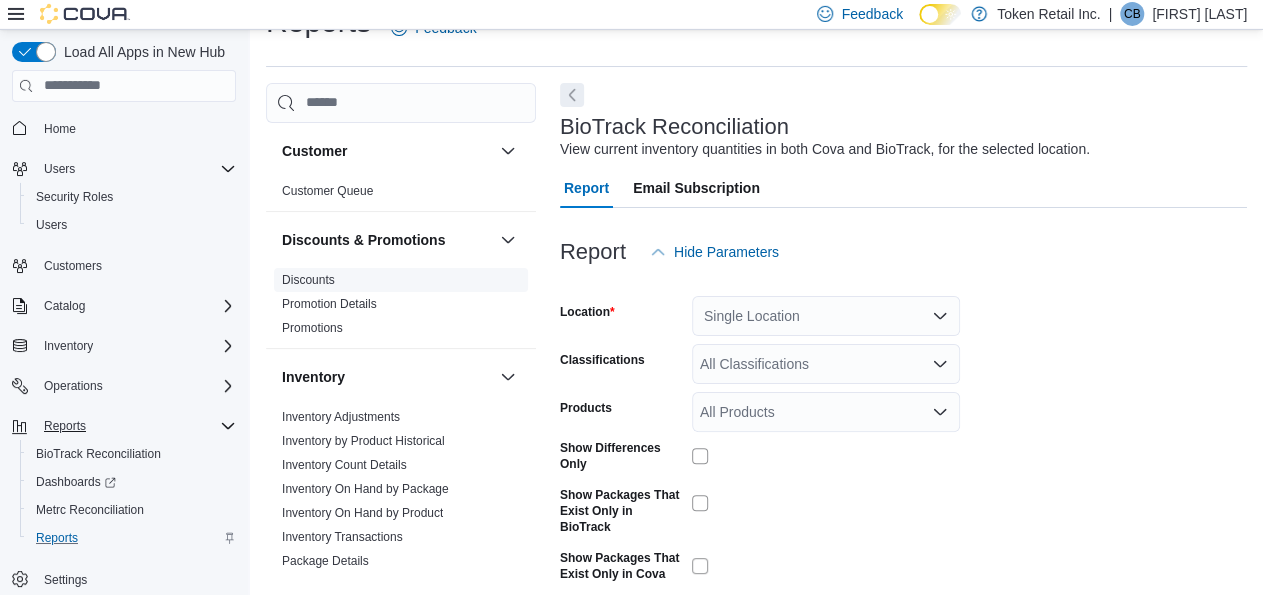 scroll, scrollTop: 46, scrollLeft: 0, axis: vertical 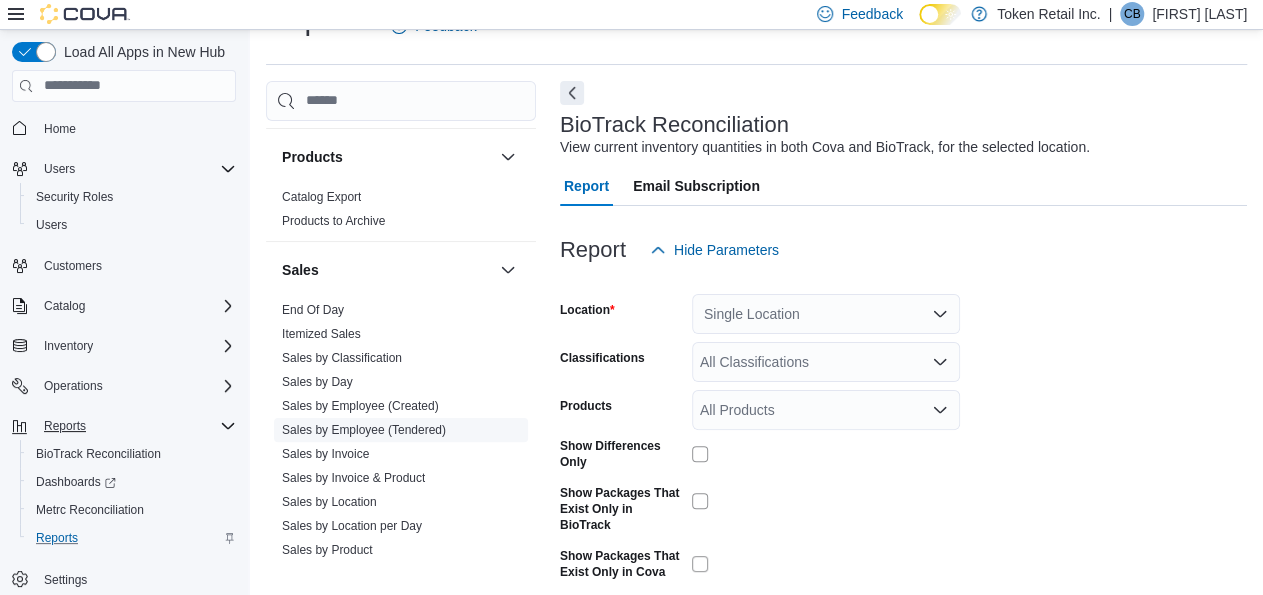 click on "Sales by Employee (Tendered)" at bounding box center [364, 430] 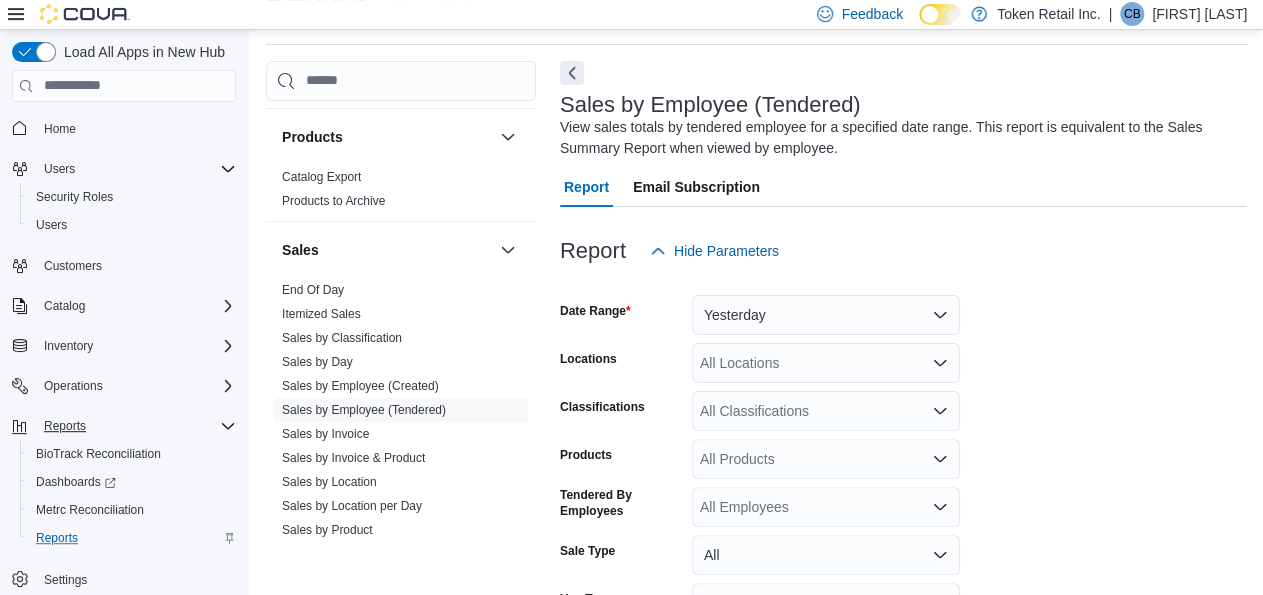 scroll, scrollTop: 237, scrollLeft: 0, axis: vertical 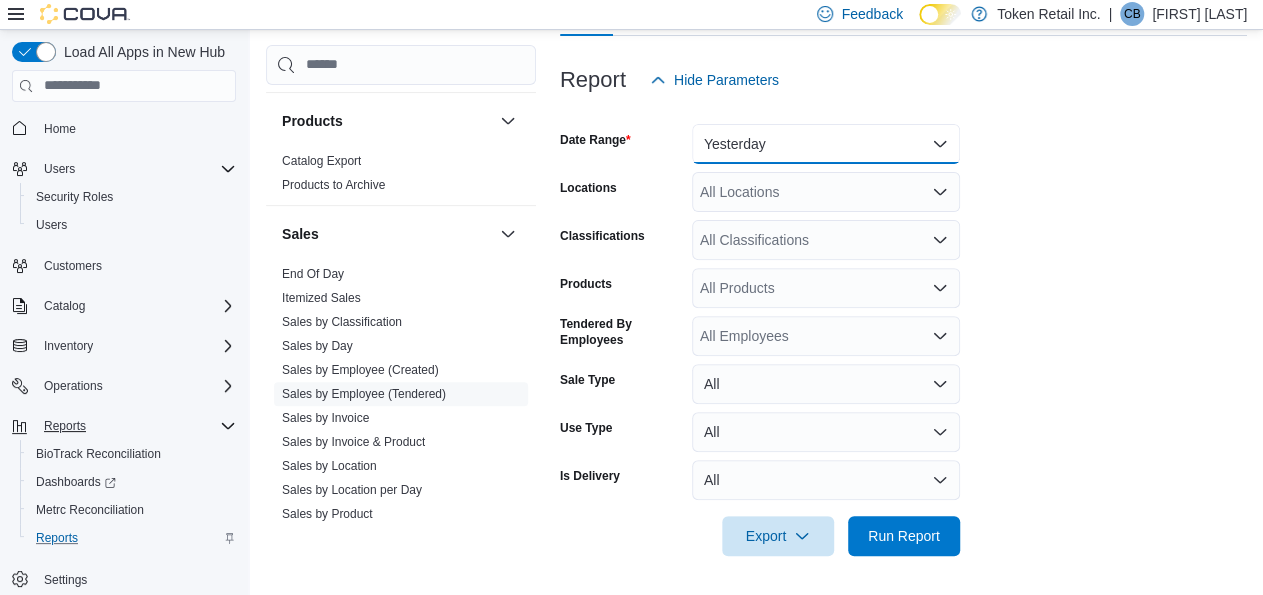 click on "Yesterday" at bounding box center [826, 144] 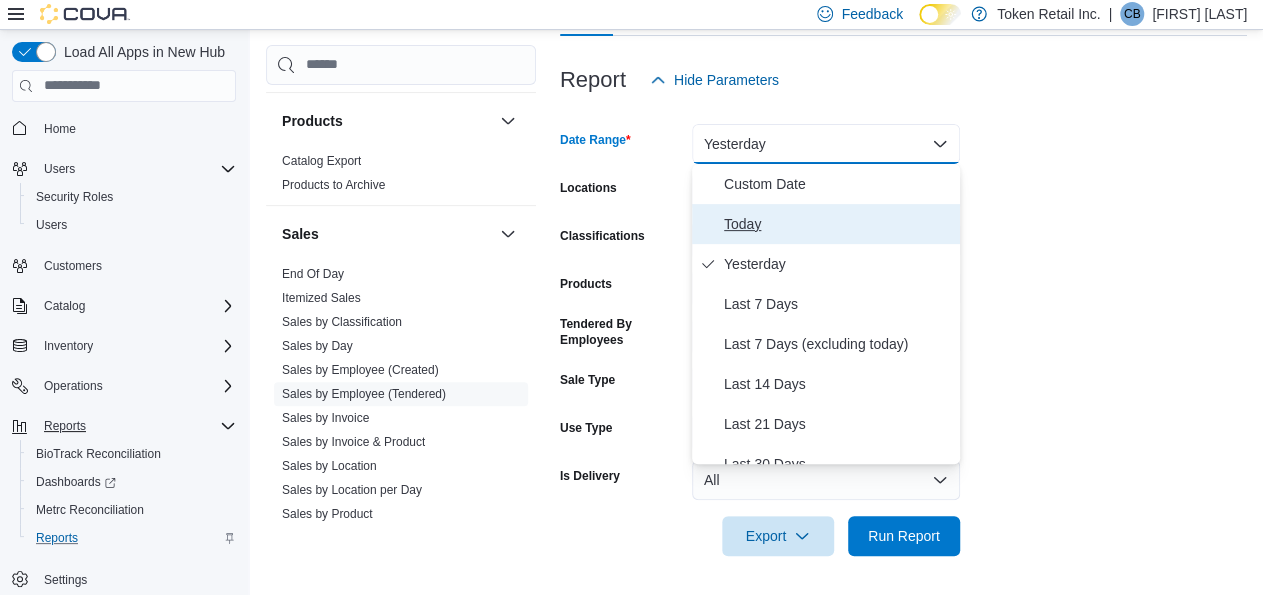 click on "Today" at bounding box center [838, 224] 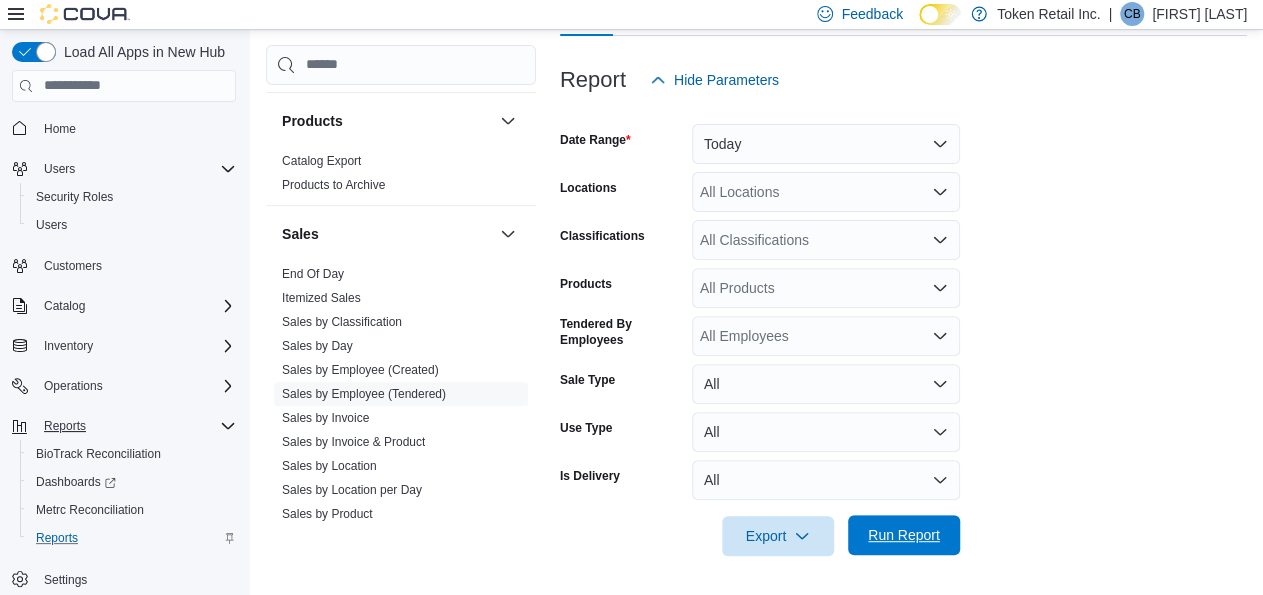 click on "Run Report" at bounding box center [904, 535] 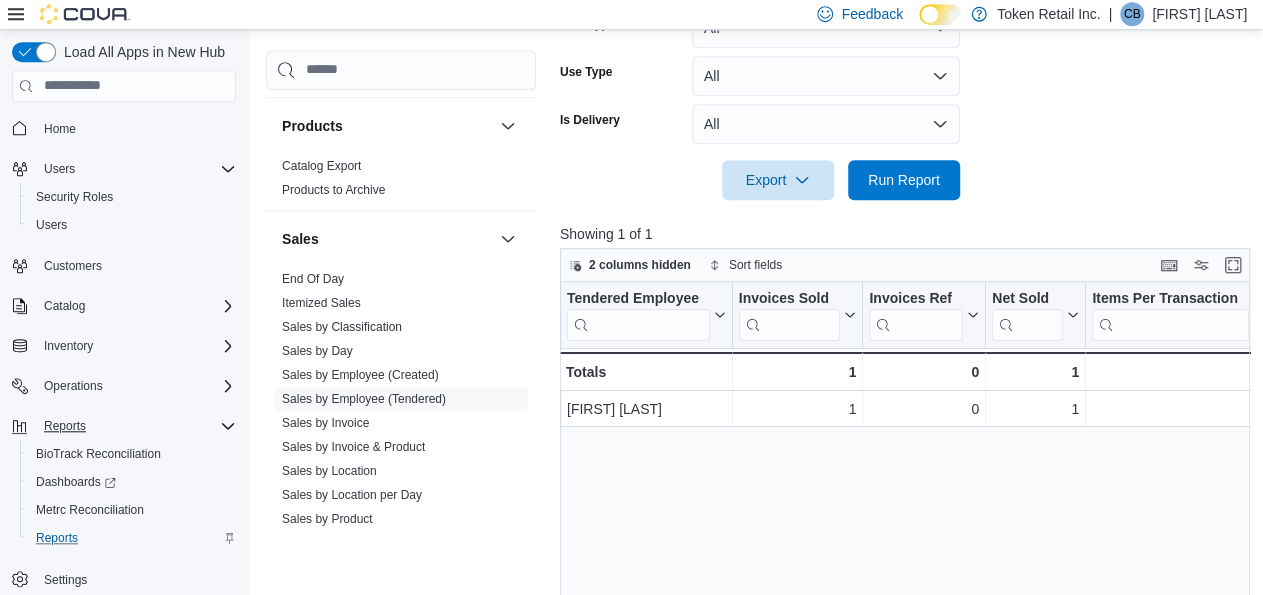scroll, scrollTop: 594, scrollLeft: 0, axis: vertical 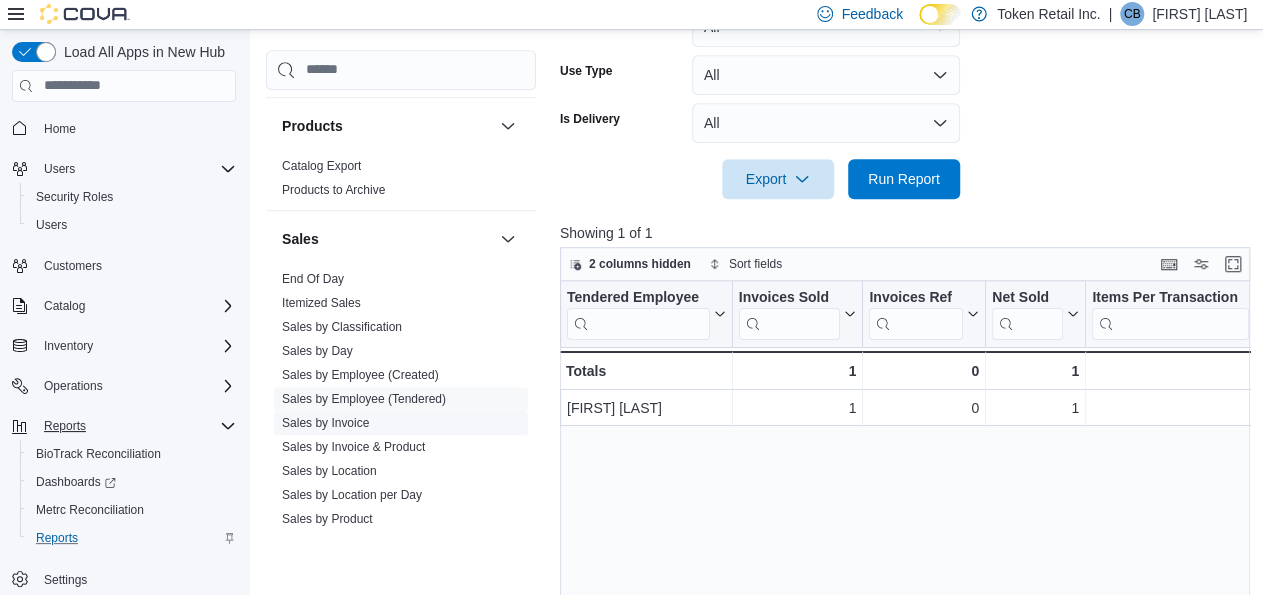 click on "Sales by Invoice" at bounding box center [401, 423] 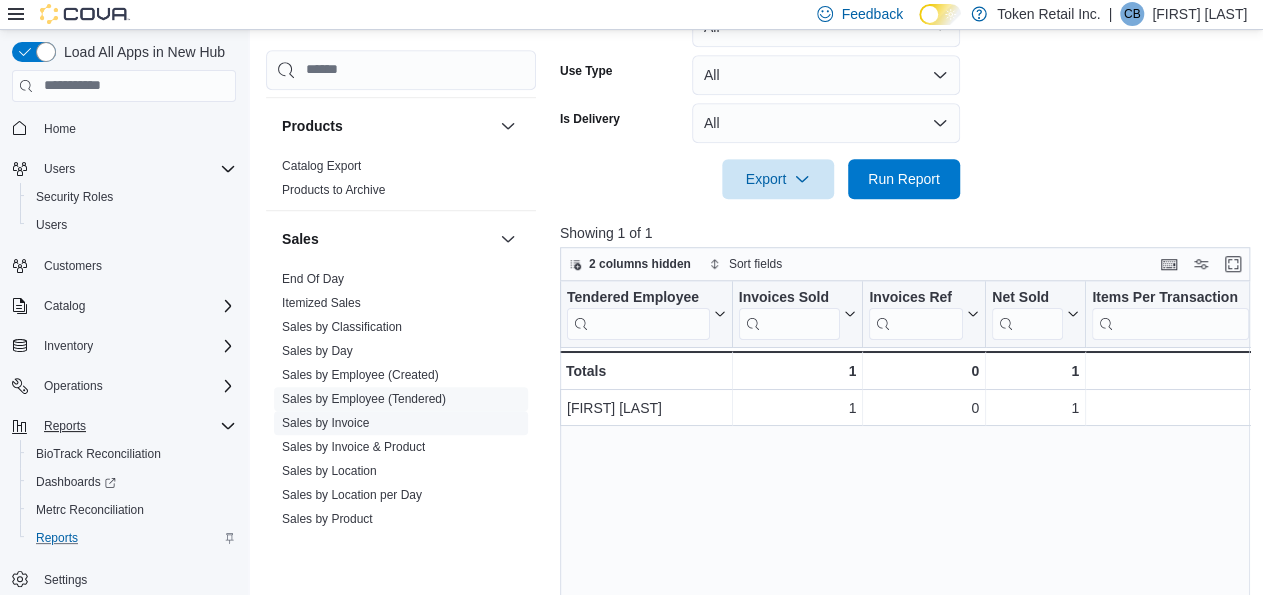 click on "Sales by Invoice" at bounding box center (325, 423) 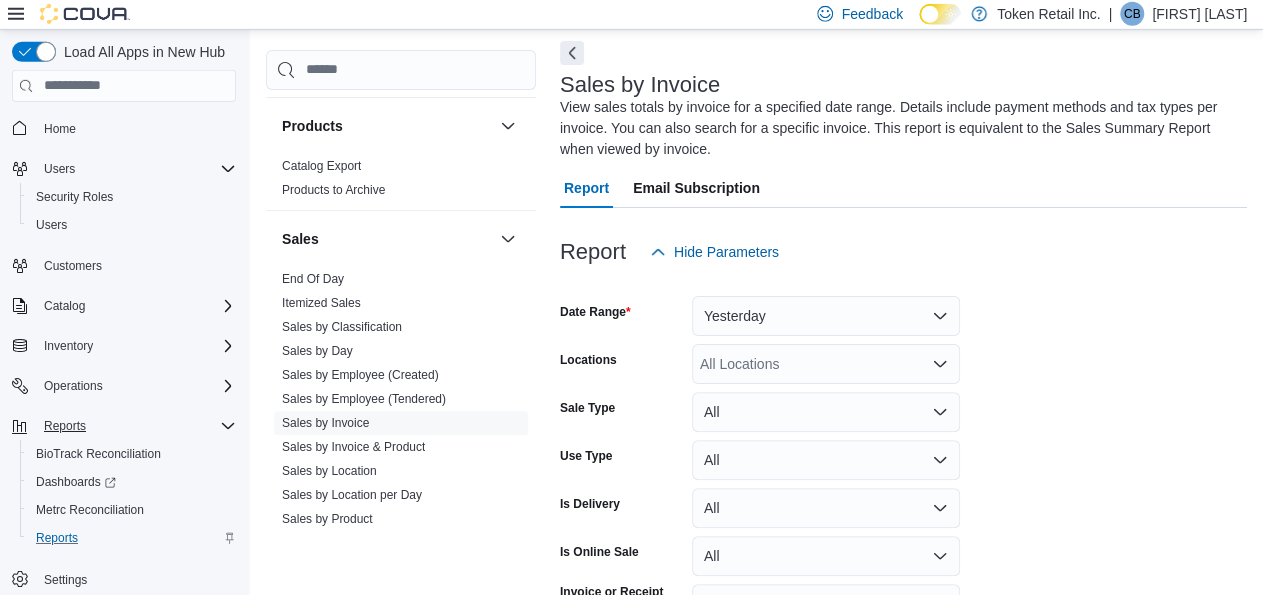 scroll, scrollTop: 88, scrollLeft: 0, axis: vertical 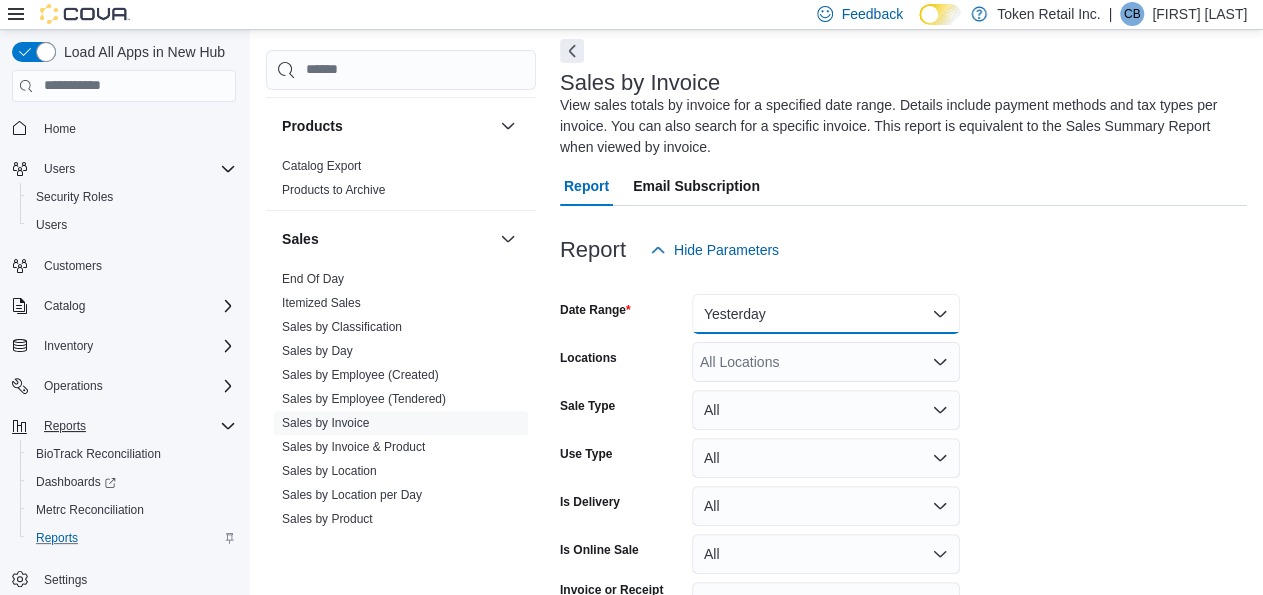 click on "Yesterday" at bounding box center (826, 314) 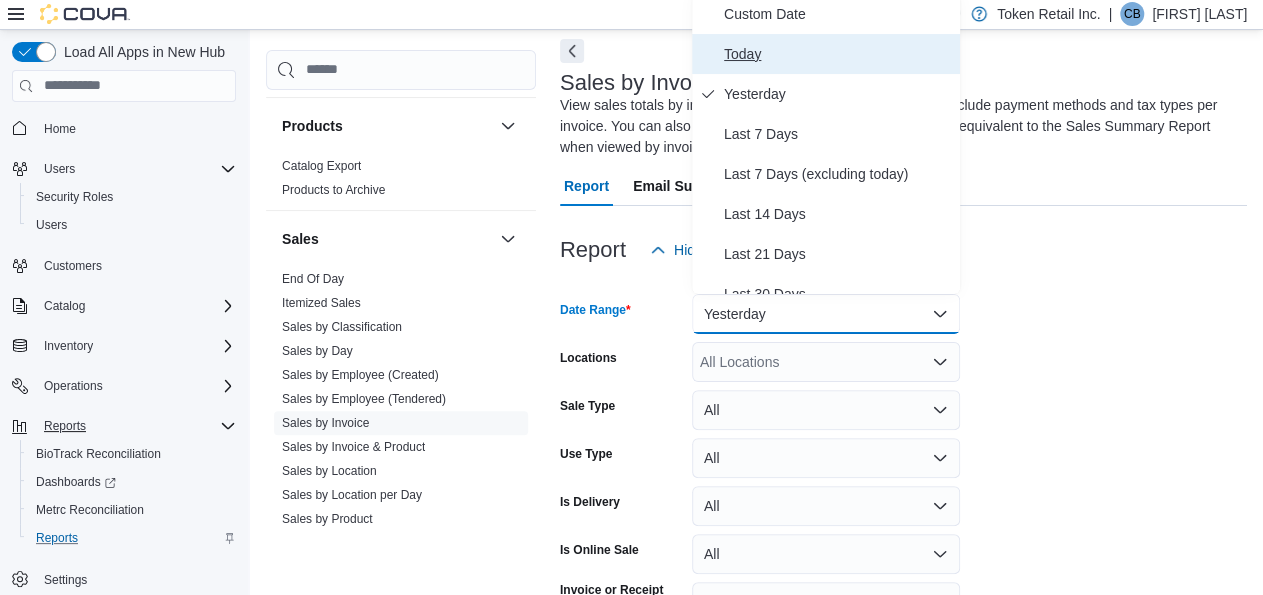 click on "Today" at bounding box center (838, 54) 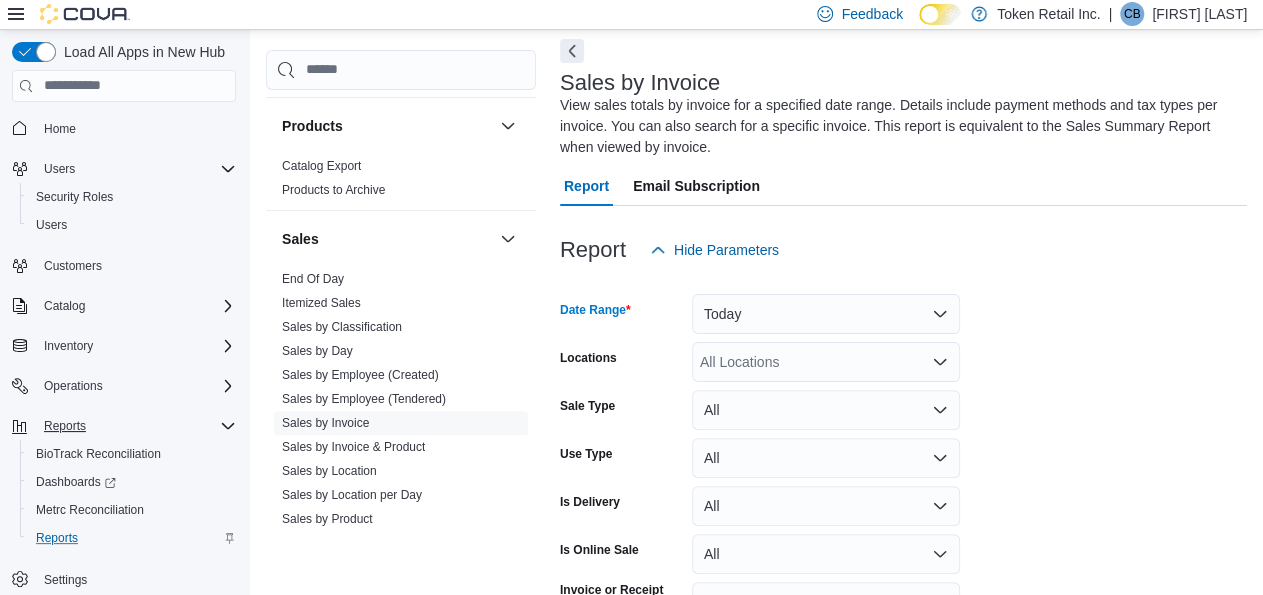 click on "Date Range Today Locations All Locations Sale Type All Use Type All Is Delivery All Is Online Sale All Invoice or Receipt Number Export  Run Report" at bounding box center (903, 474) 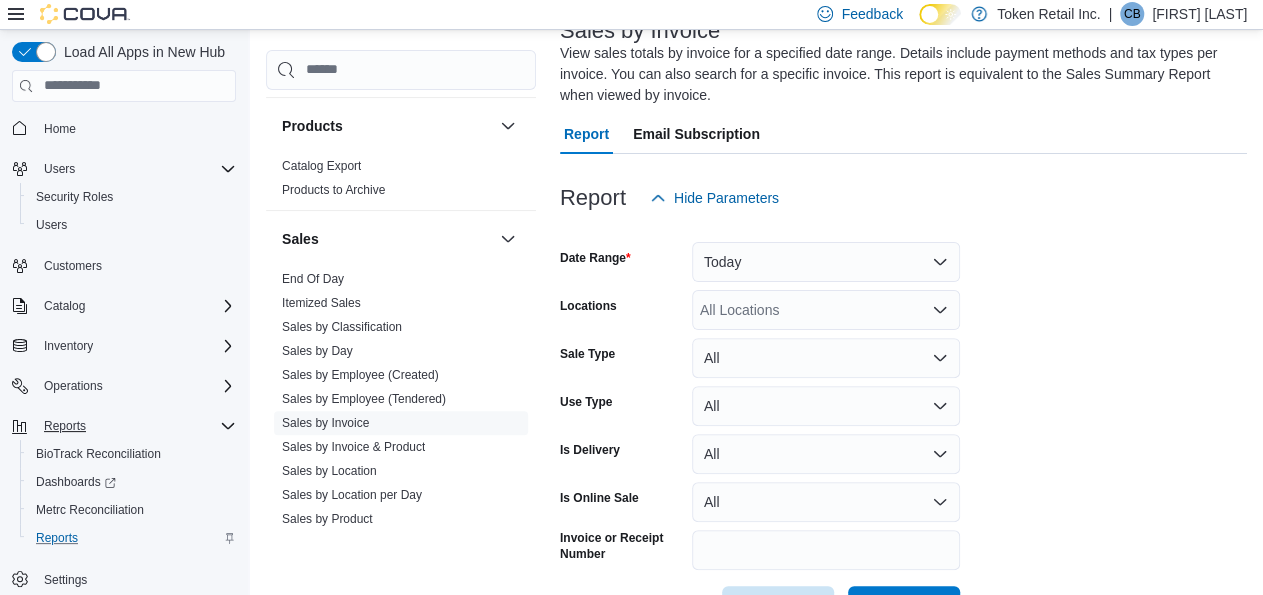 scroll, scrollTop: 210, scrollLeft: 0, axis: vertical 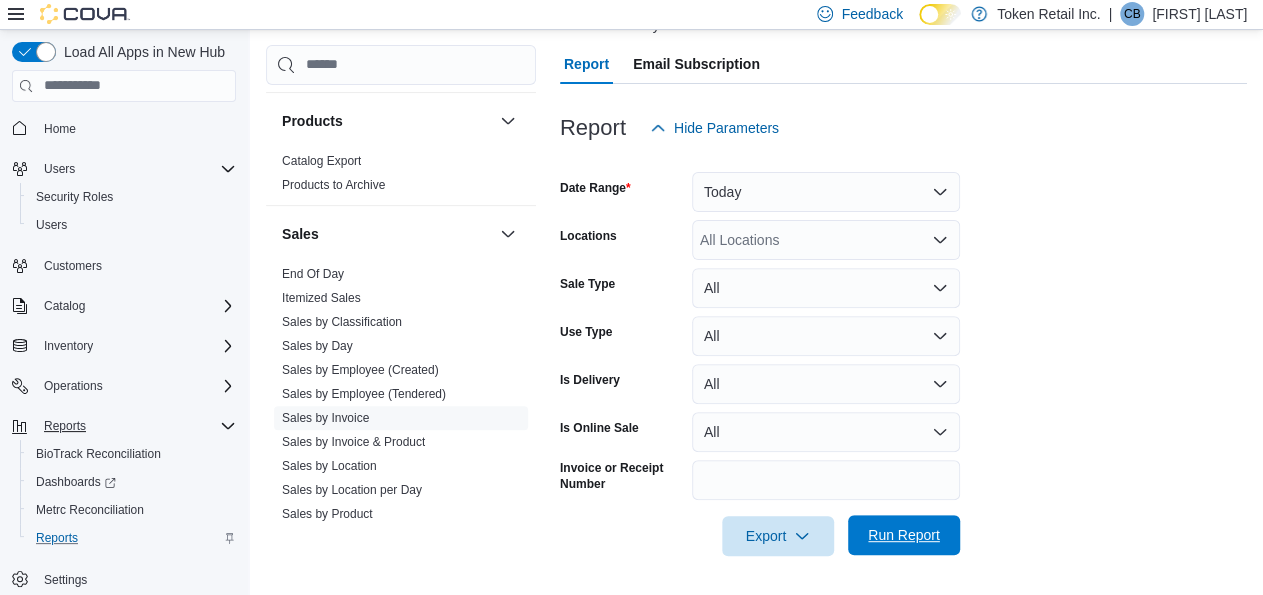 click on "Run Report" at bounding box center (904, 535) 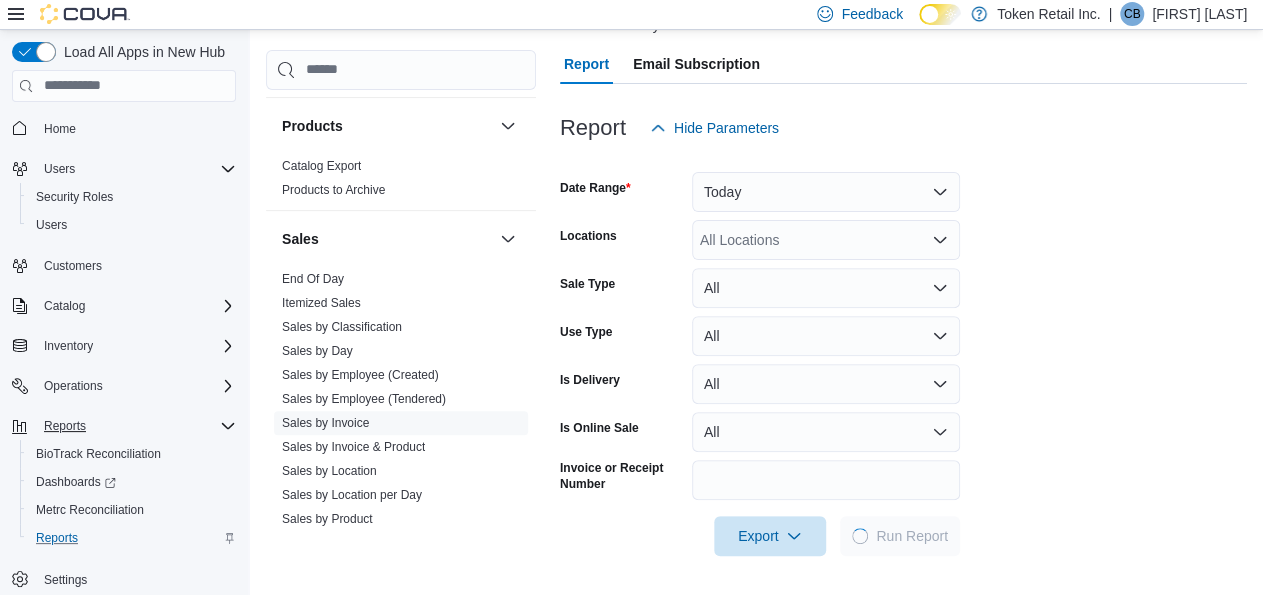 click on "Date Range Today Locations All Locations Sale Type All Use Type All Is Delivery All Is Online Sale All Invoice or Receipt Number Export  Run Report" at bounding box center (903, 352) 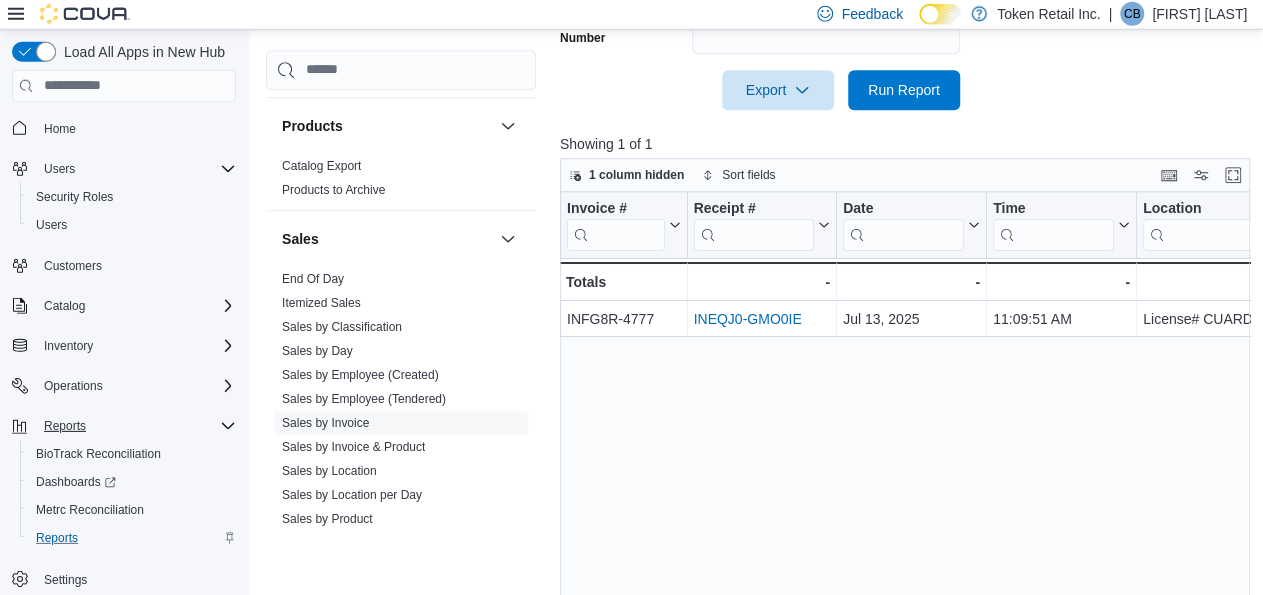 scroll, scrollTop: 678, scrollLeft: 0, axis: vertical 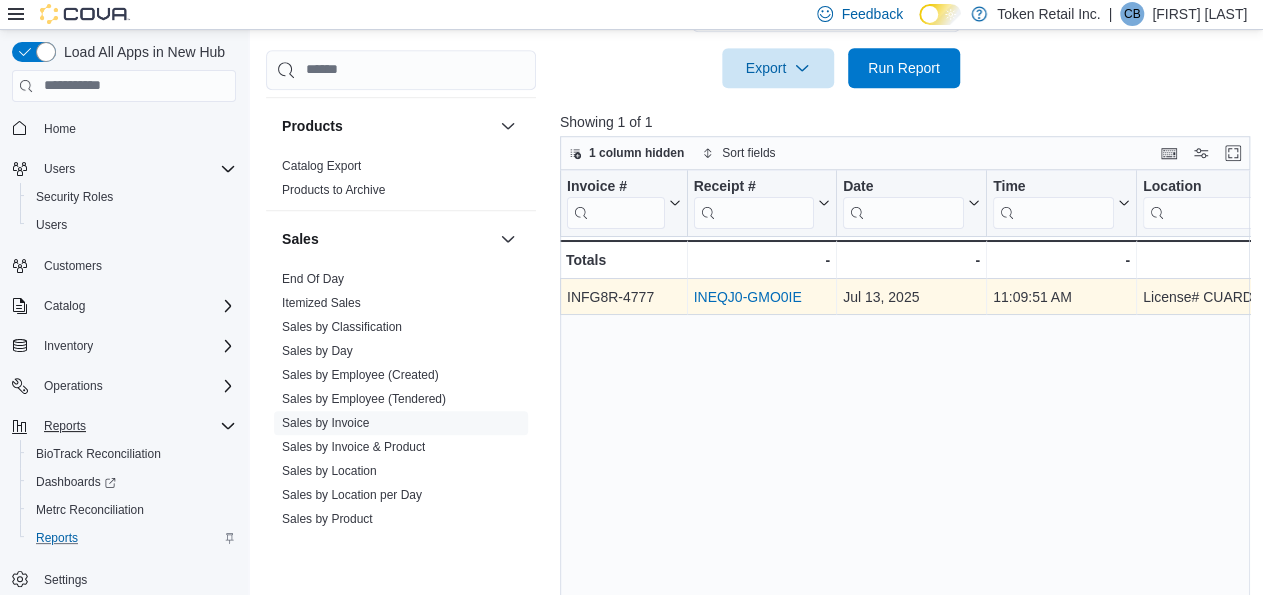 click on "INEQJ0-GMO0IE" at bounding box center [747, 297] 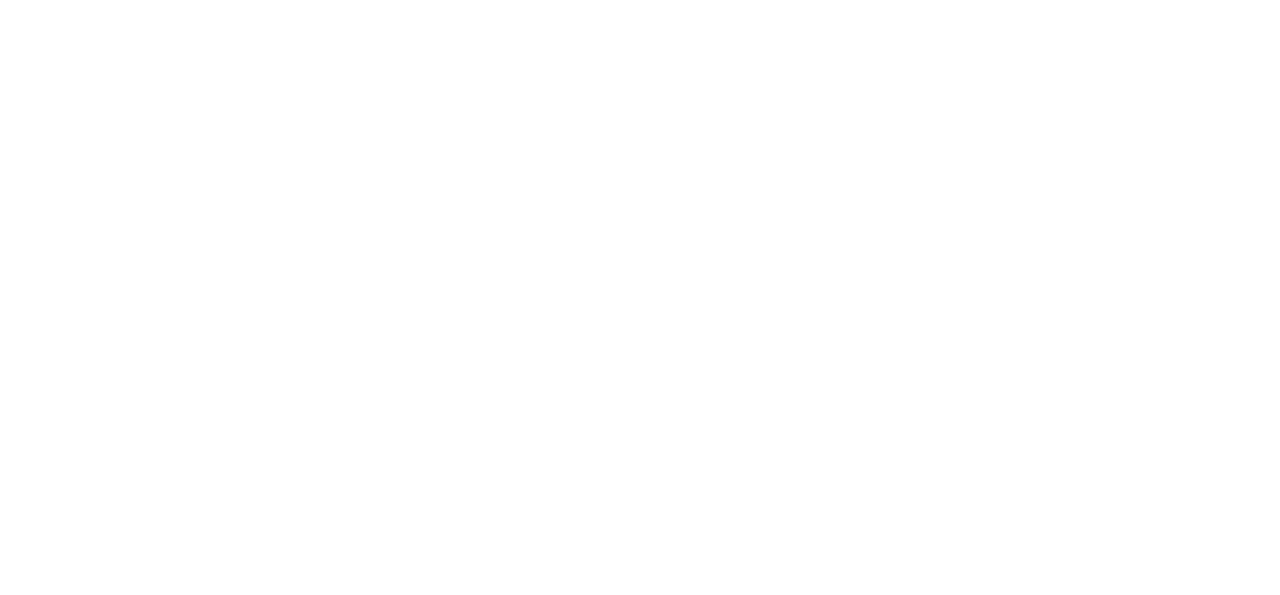 scroll, scrollTop: 0, scrollLeft: 0, axis: both 